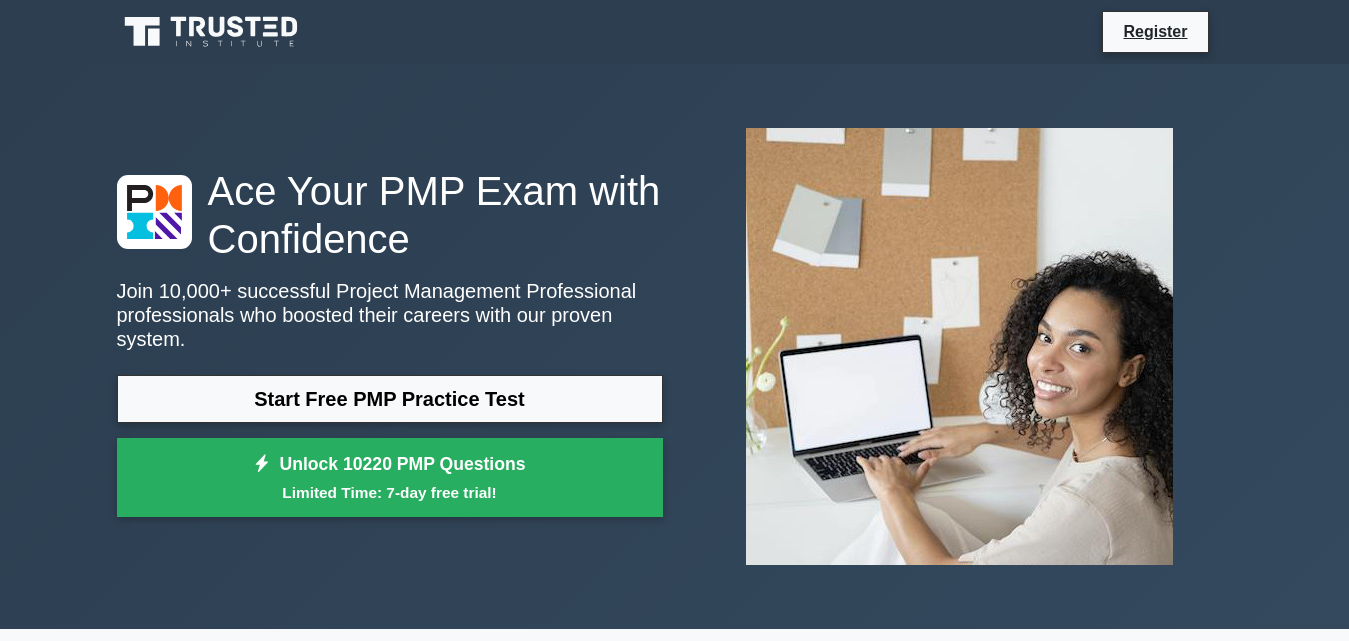 scroll, scrollTop: 0, scrollLeft: 0, axis: both 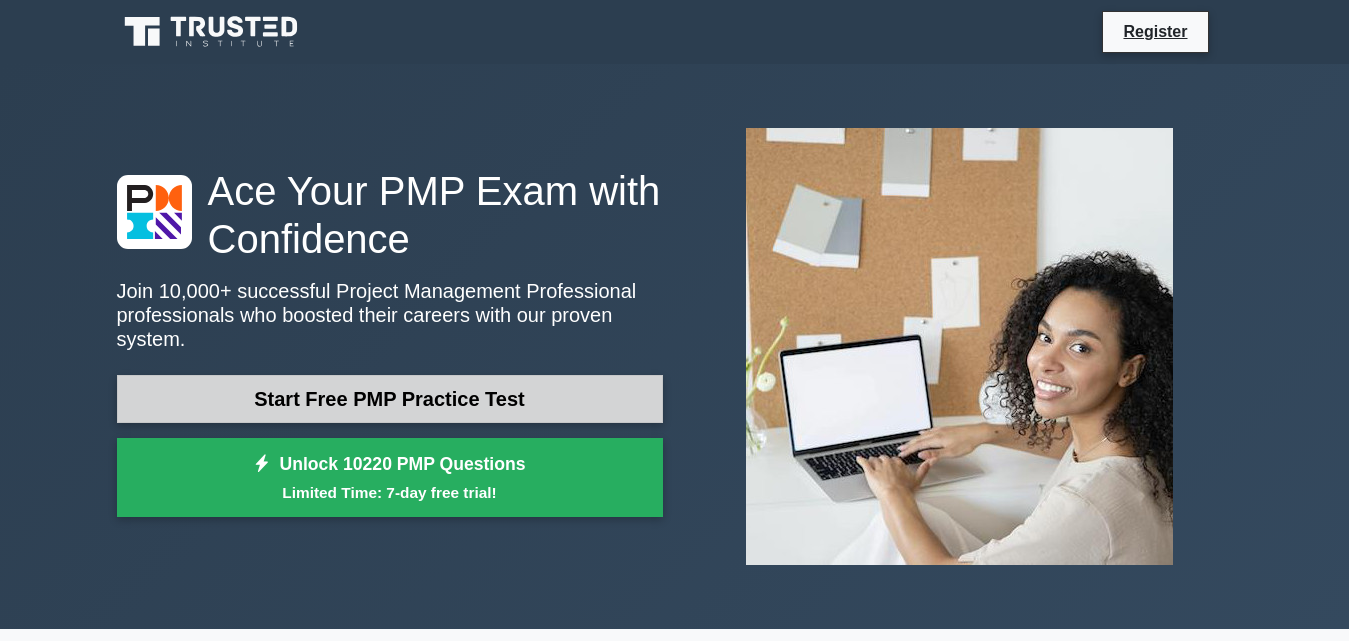 click on "Start Free PMP Practice Test" at bounding box center (390, 399) 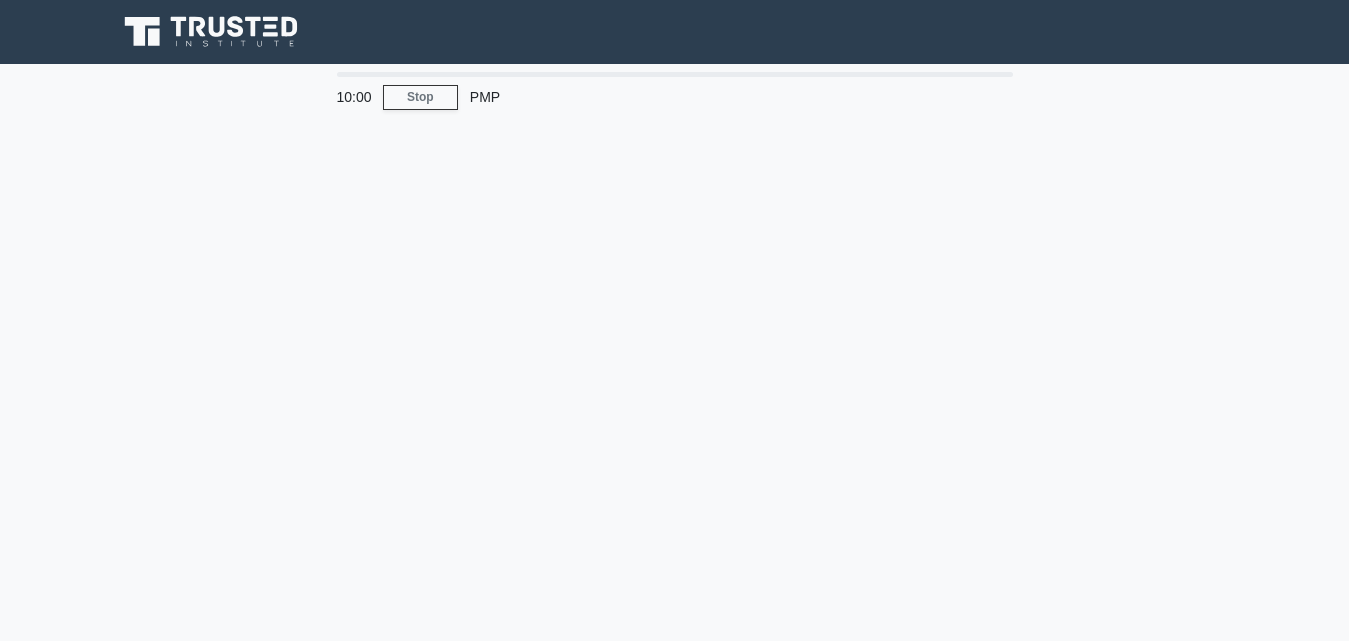 scroll, scrollTop: 0, scrollLeft: 0, axis: both 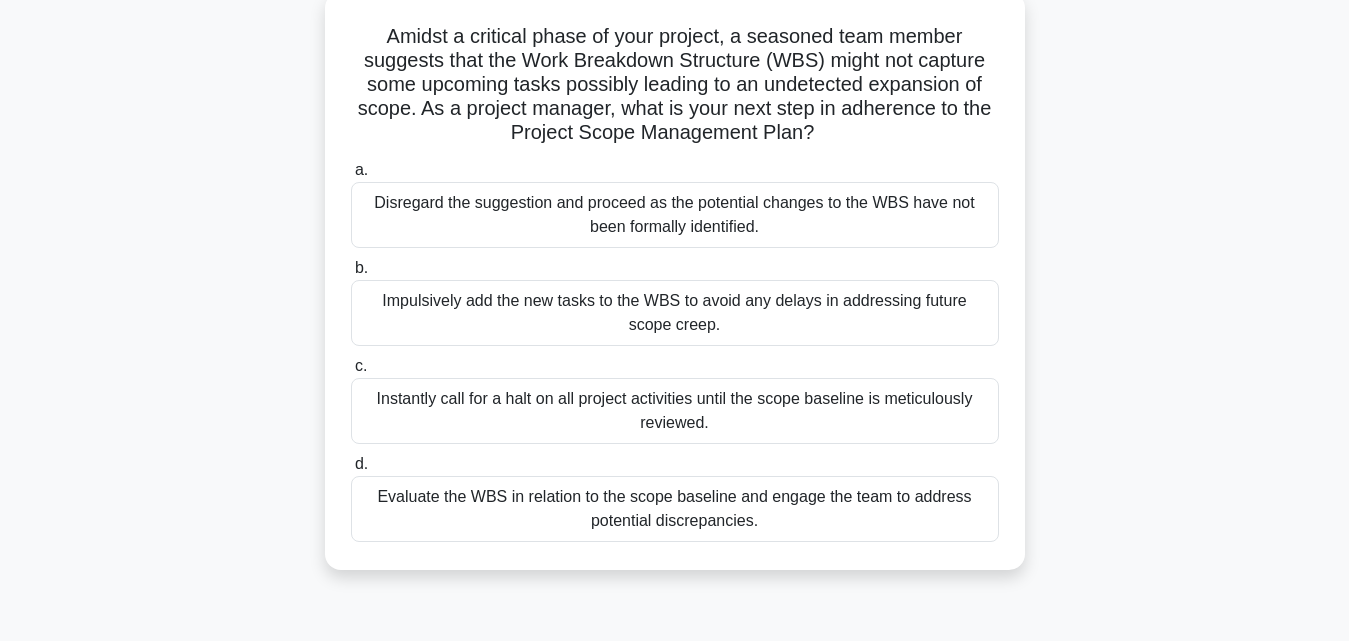 click on "Evaluate the WBS in relation to the scope baseline and engage the team to address potential discrepancies." at bounding box center (675, 509) 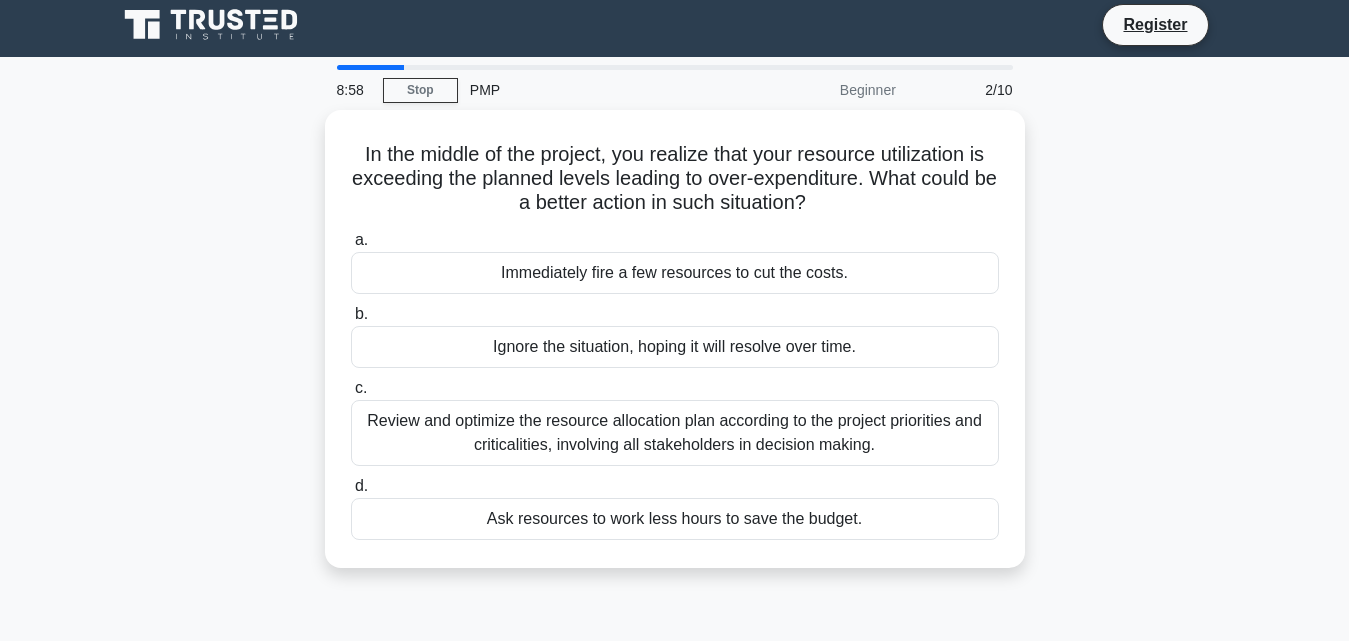 scroll, scrollTop: 0, scrollLeft: 0, axis: both 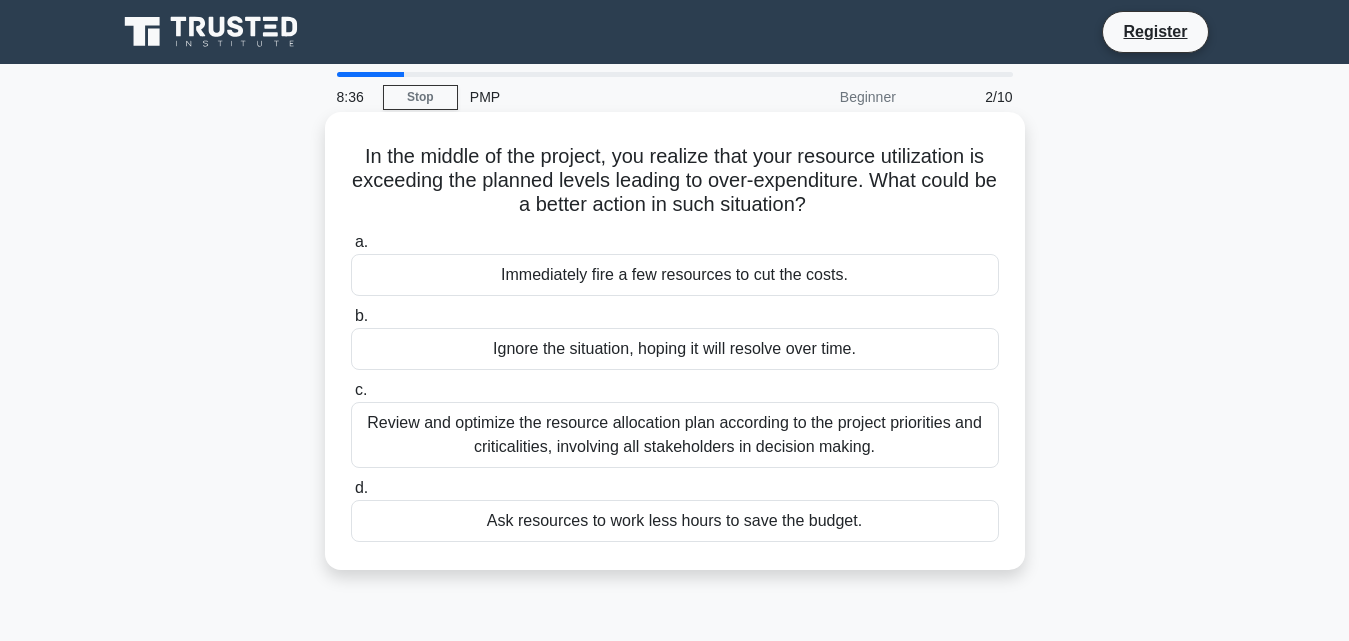 click on "Review and optimize the resource allocation plan according to the project priorities and criticalities, involving all stakeholders in decision making." at bounding box center (675, 435) 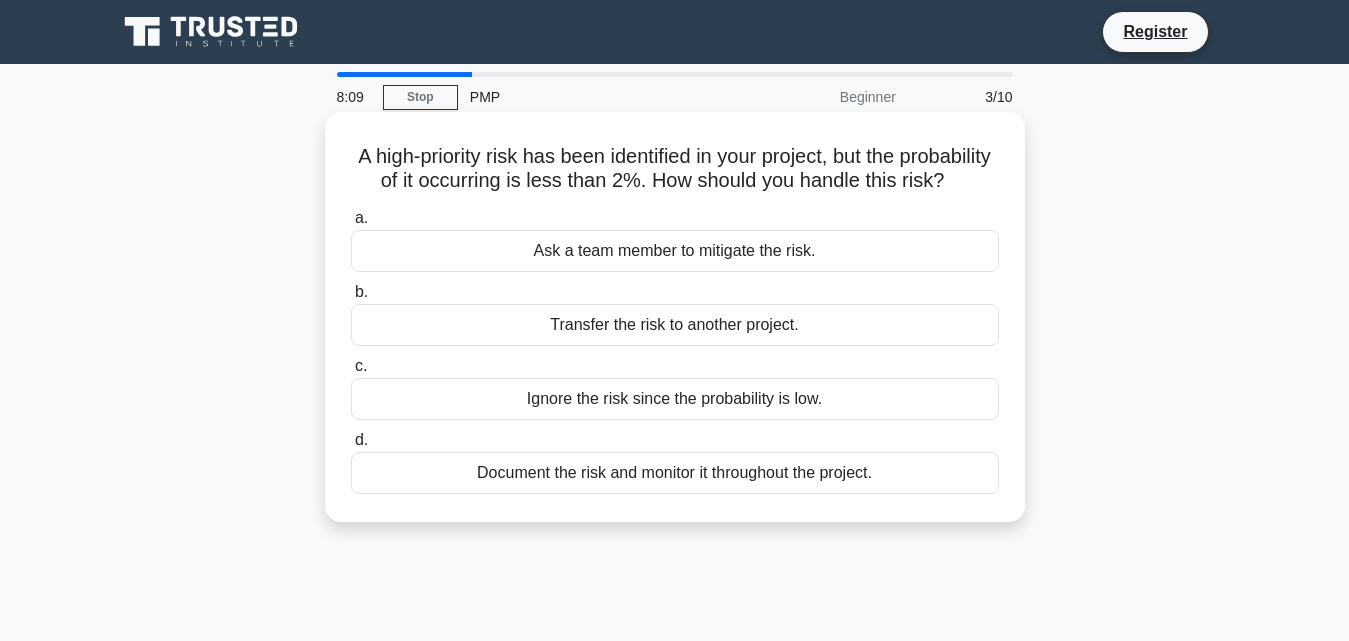click on "Document the risk and monitor it throughout the project." at bounding box center [675, 473] 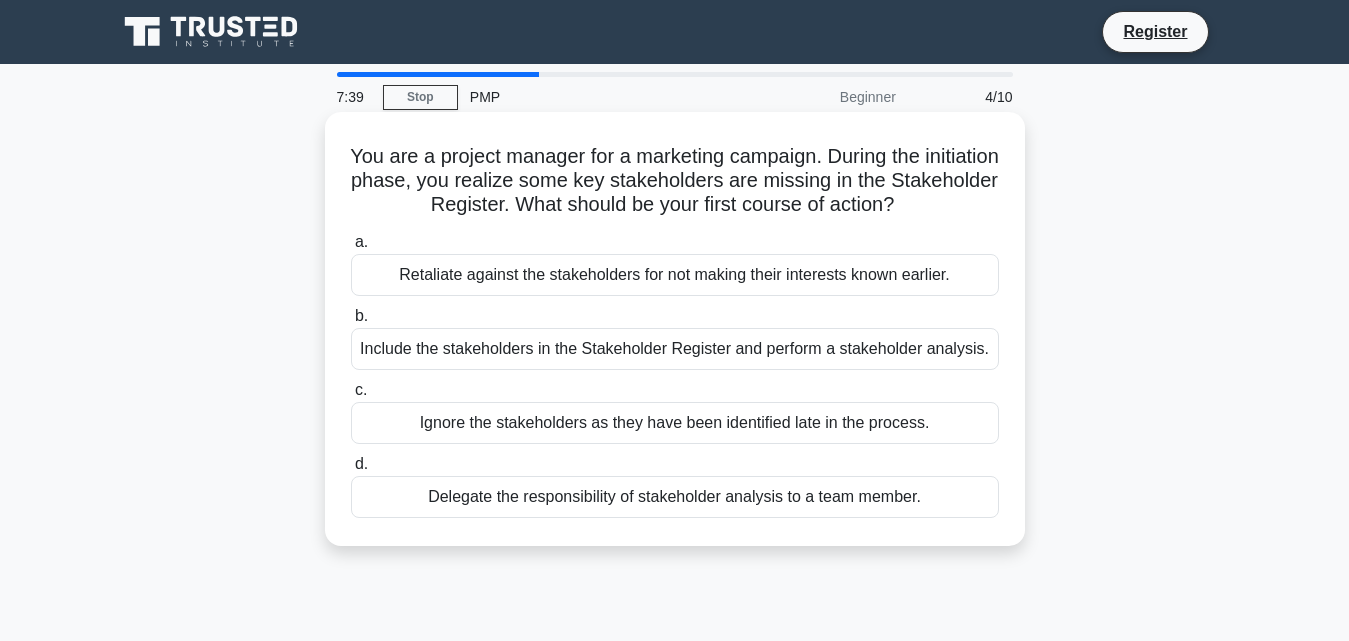 click on "Include the stakeholders in the Stakeholder Register and perform a stakeholder analysis." at bounding box center (675, 349) 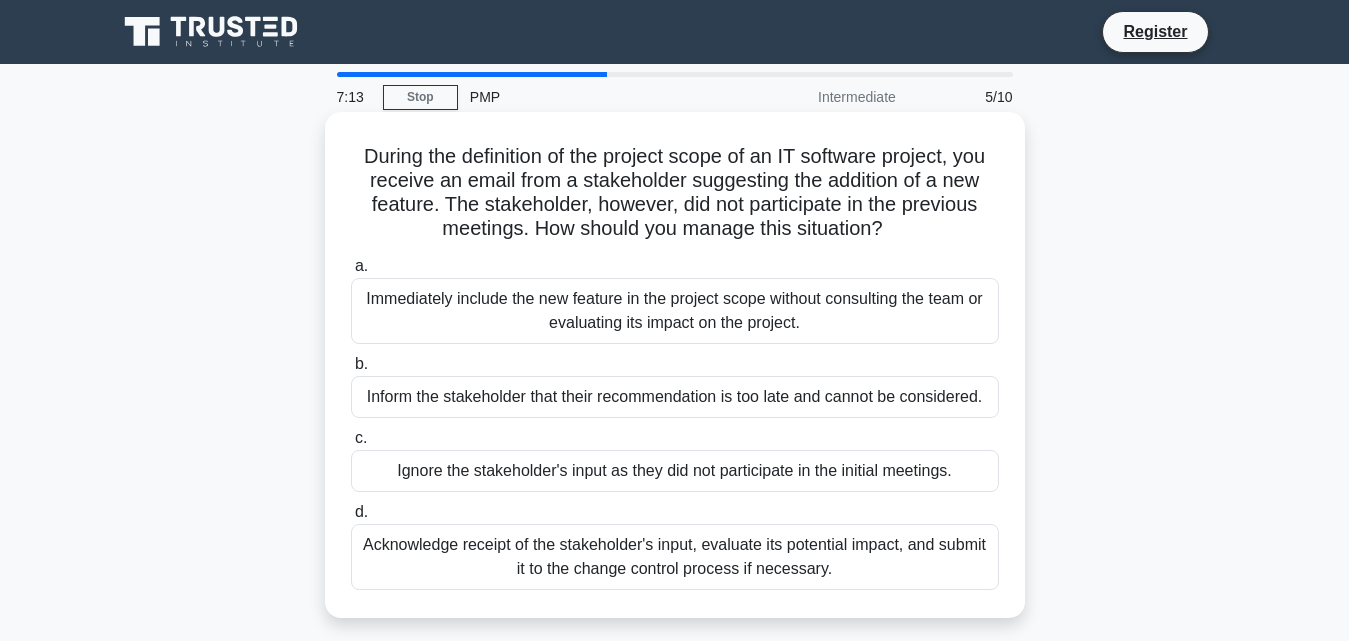 click on "Acknowledge receipt of the stakeholder's input, evaluate its potential impact, and submit it to the change control process if necessary." at bounding box center [675, 557] 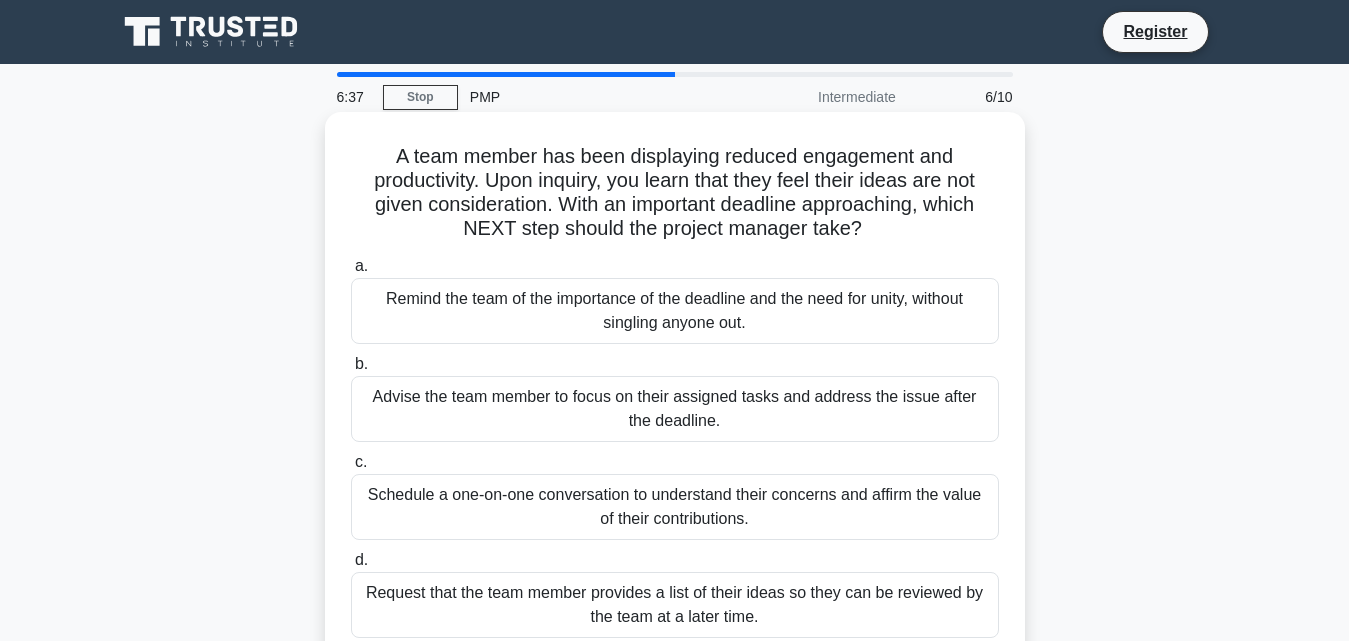 click on "Schedule a one-on-one conversation to understand their concerns and affirm the value of their contributions." at bounding box center (675, 507) 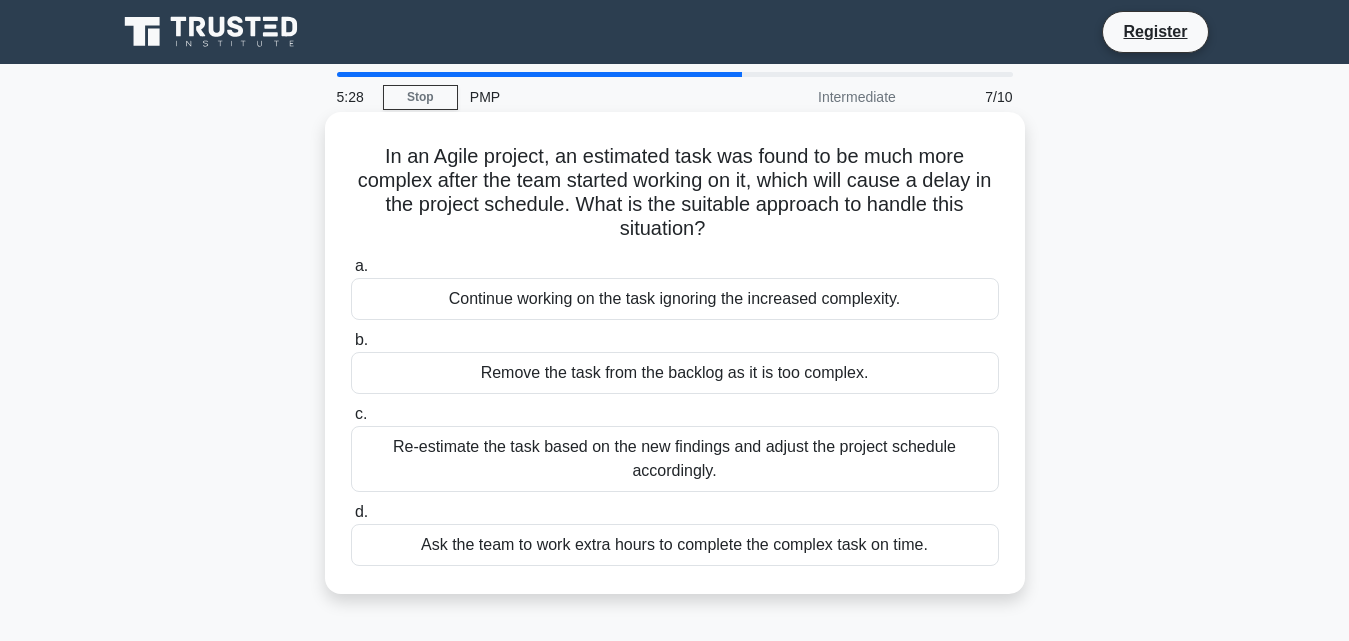 click on "Re-estimate the task based on the new findings and adjust the project schedule accordingly." at bounding box center (675, 459) 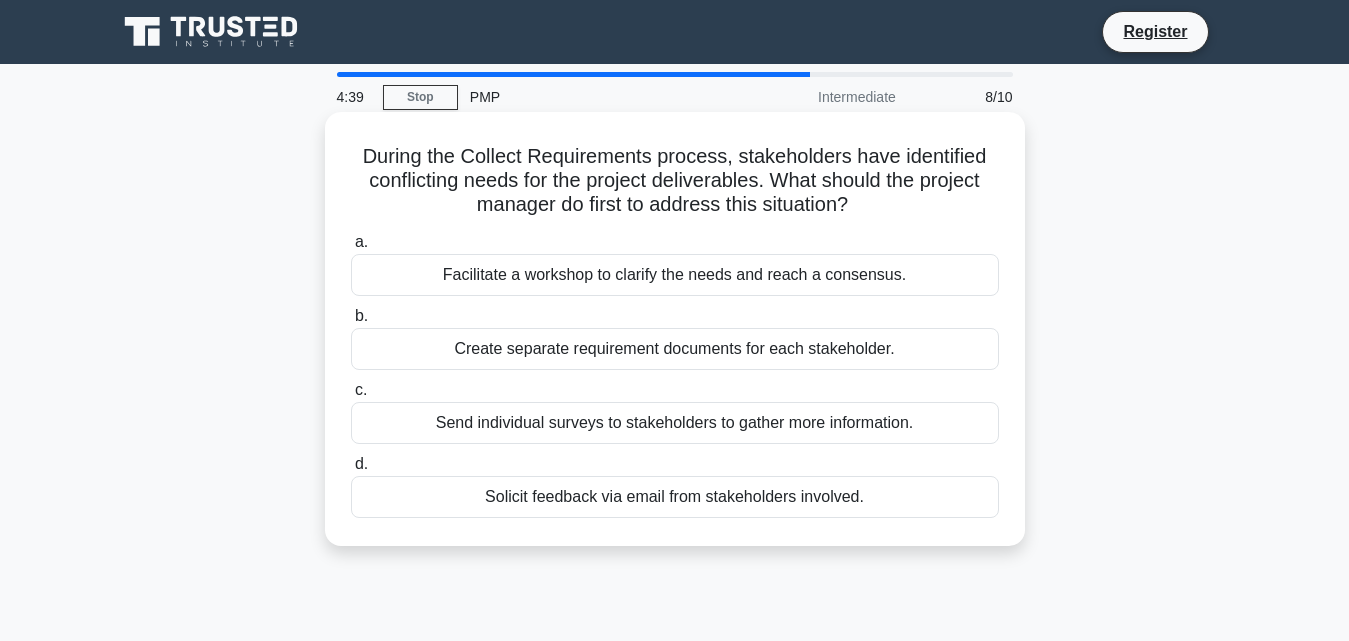click on "Facilitate a workshop to clarify the needs and reach a consensus." at bounding box center (675, 275) 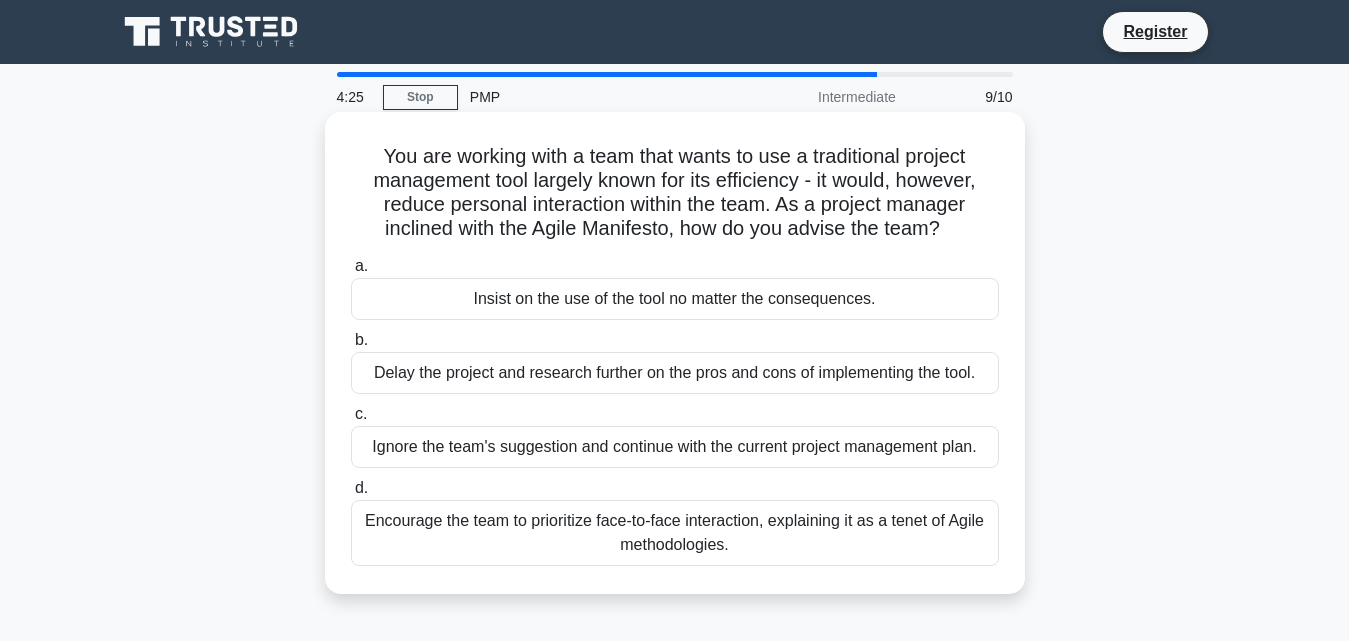 click on "Ignore the team's suggestion and continue with the current project management plan." at bounding box center [675, 447] 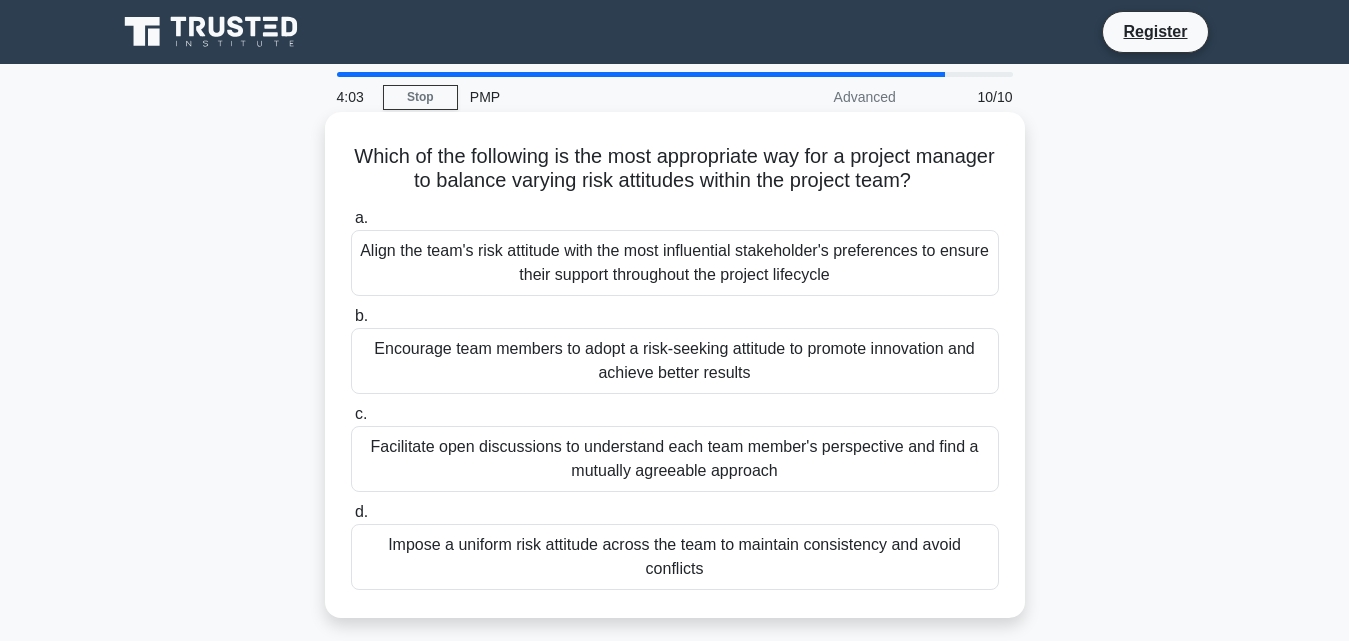 click on "Align the team's risk attitude with the most influential stakeholder's preferences to ensure their support throughout the project lifecycle" at bounding box center (675, 263) 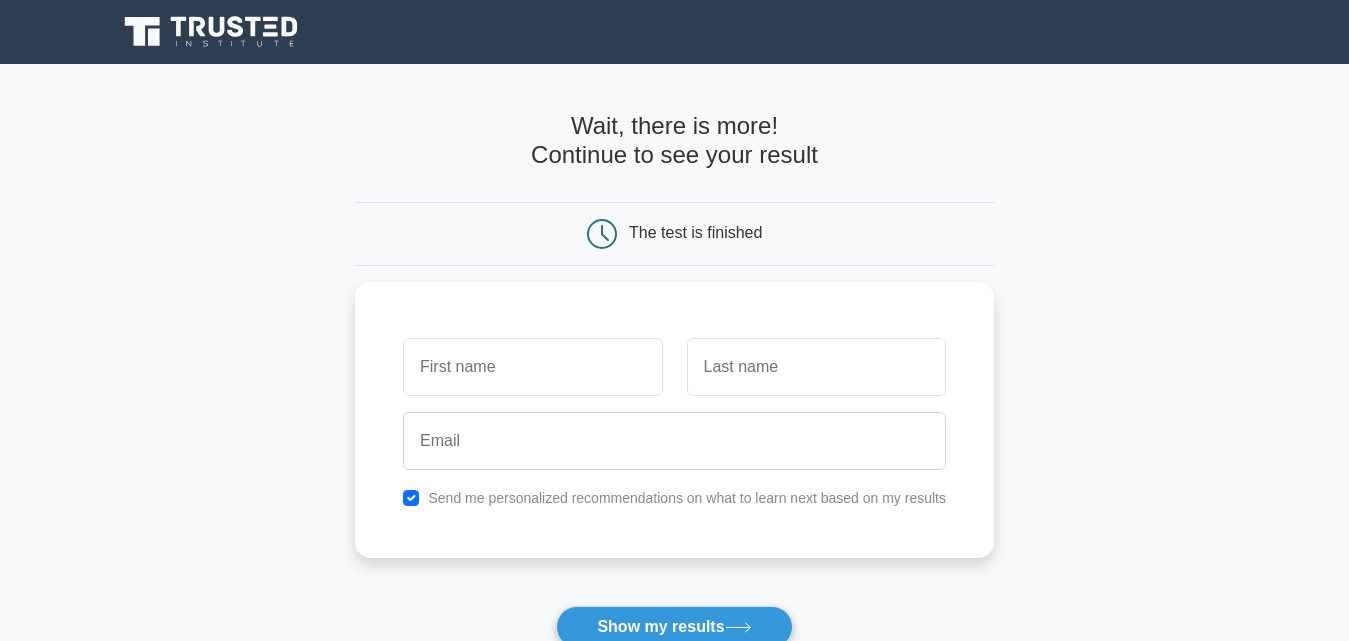 scroll, scrollTop: 0, scrollLeft: 0, axis: both 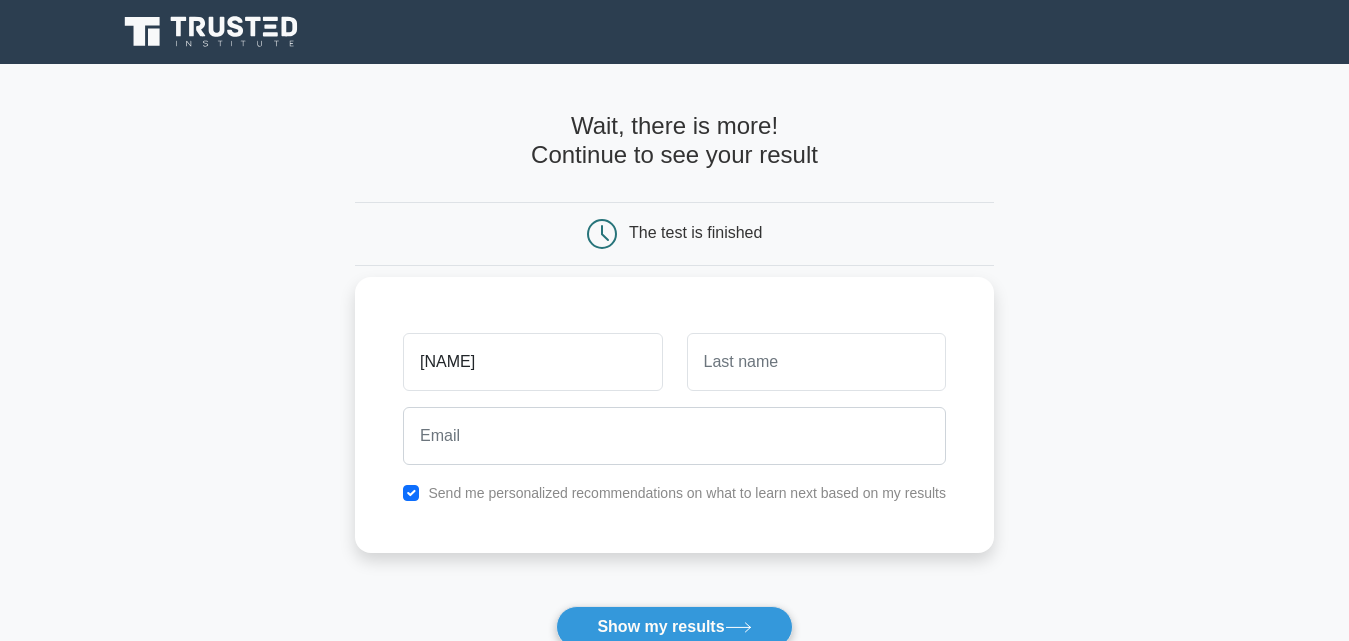 type on "[NAME]" 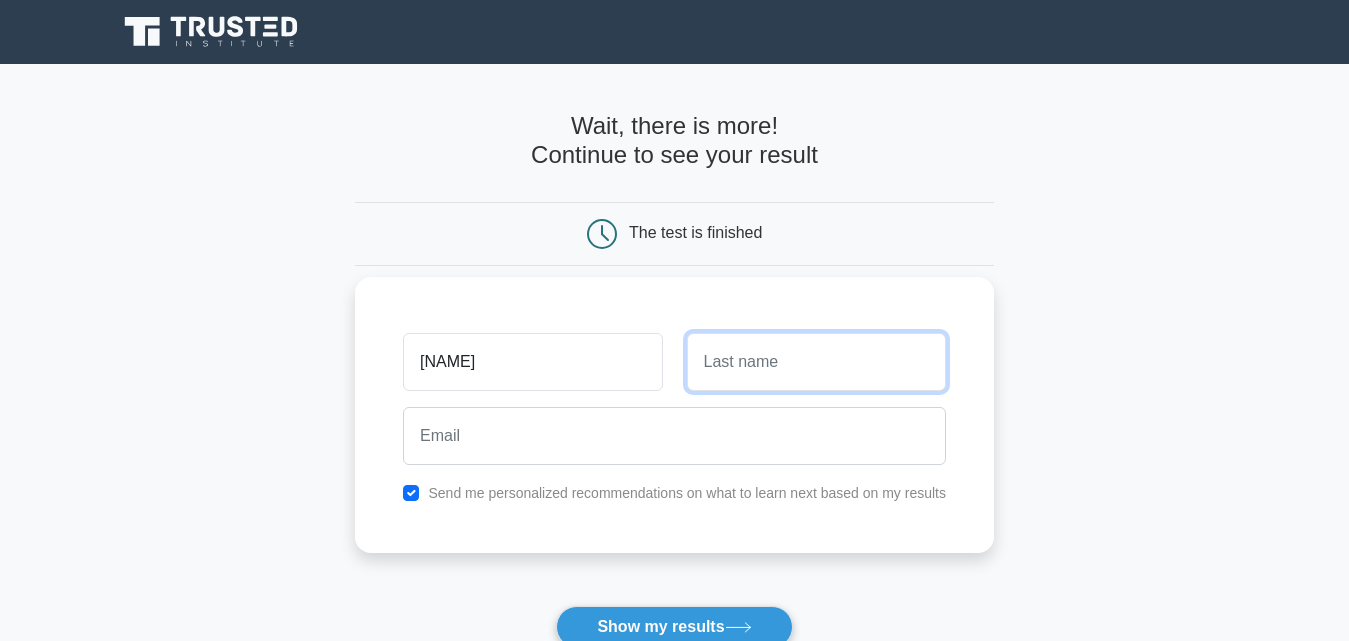 click at bounding box center (816, 362) 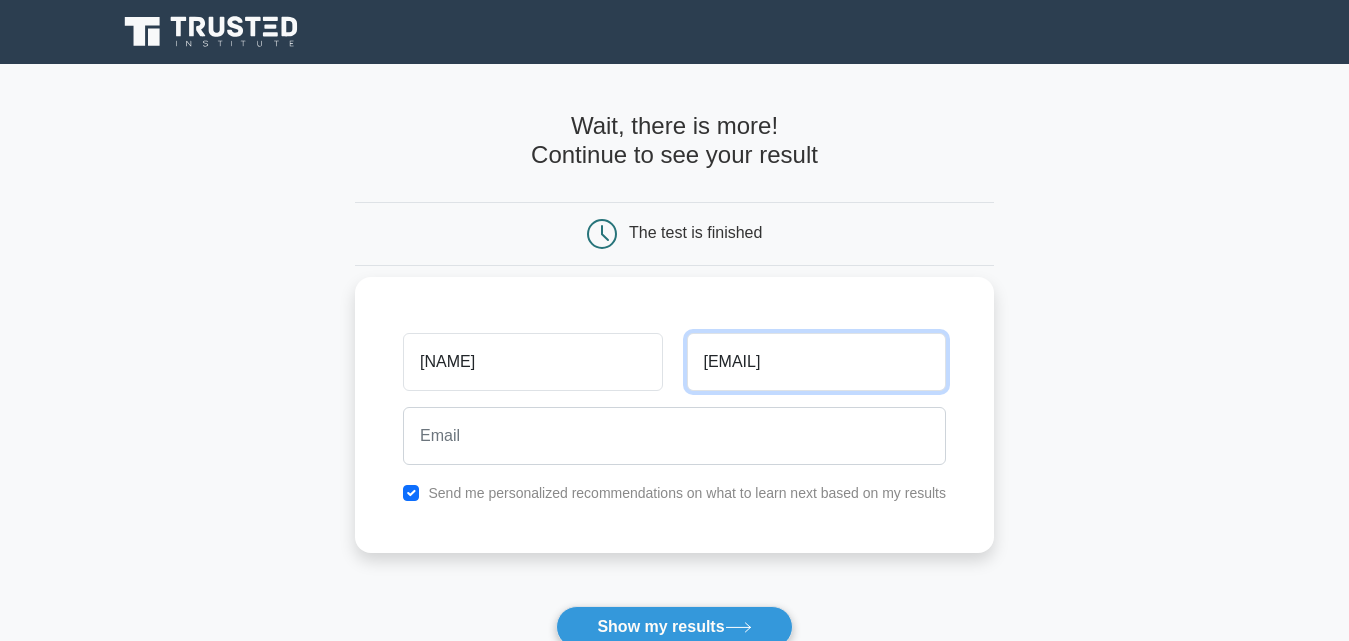 type on "[EMAIL]" 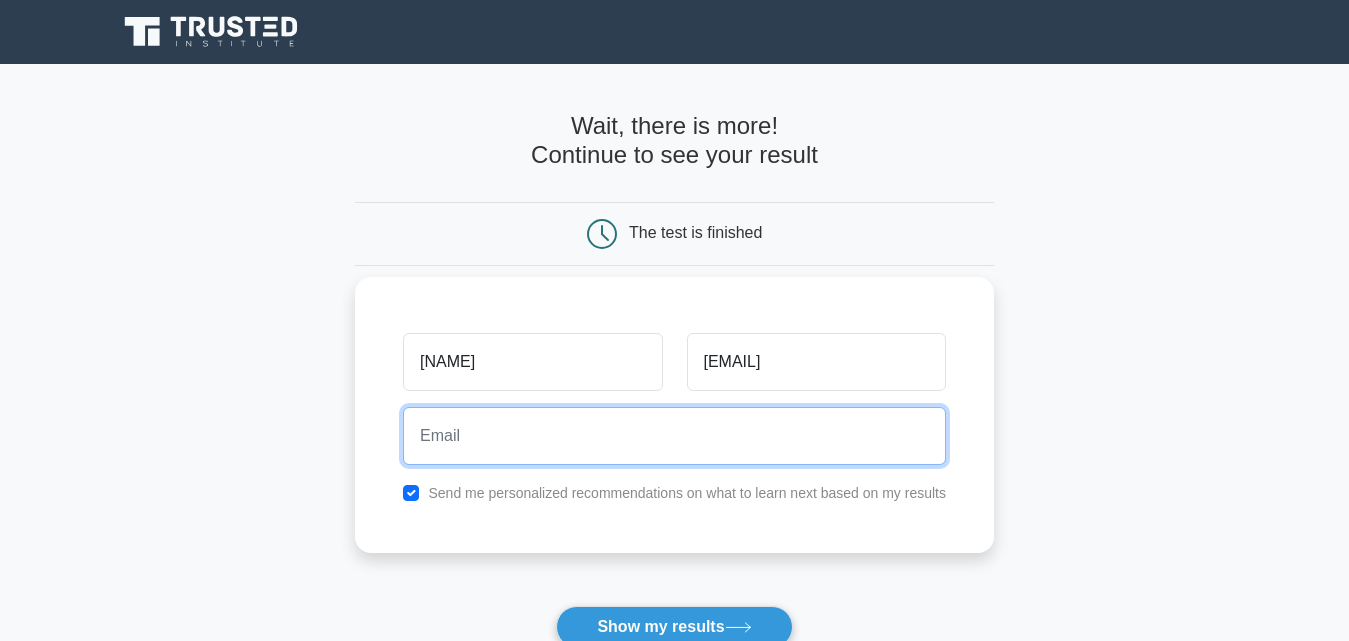 click at bounding box center [674, 436] 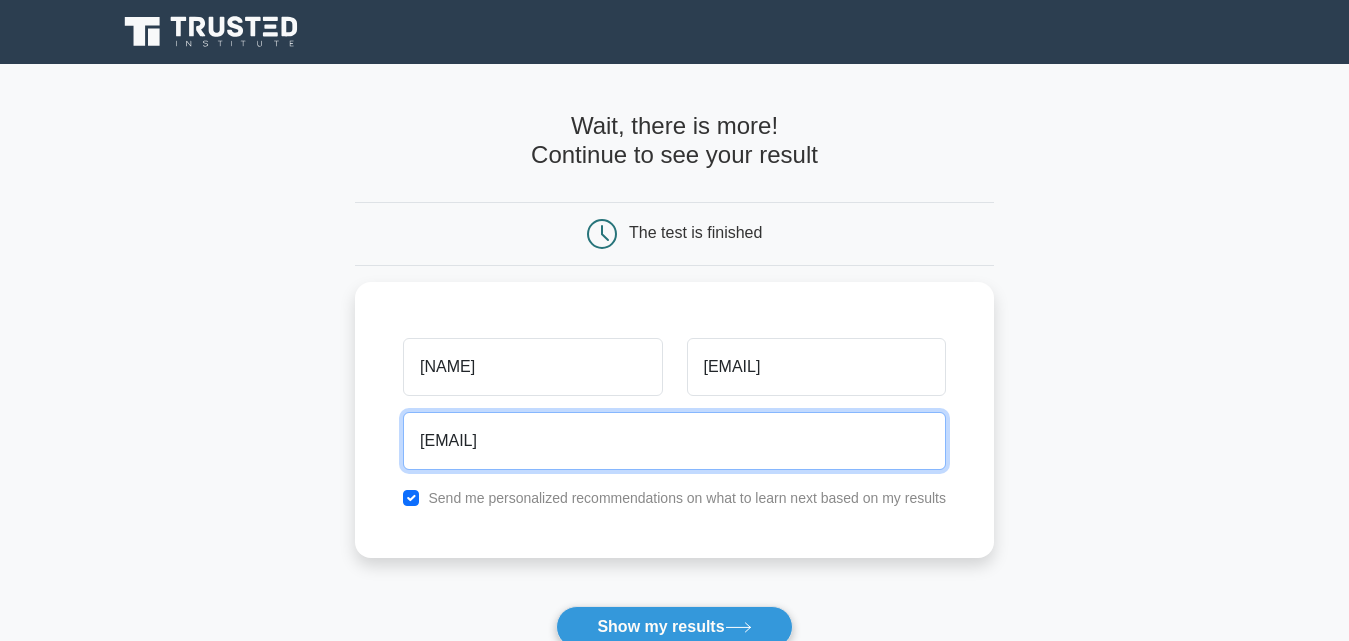 type on "[EMAIL]" 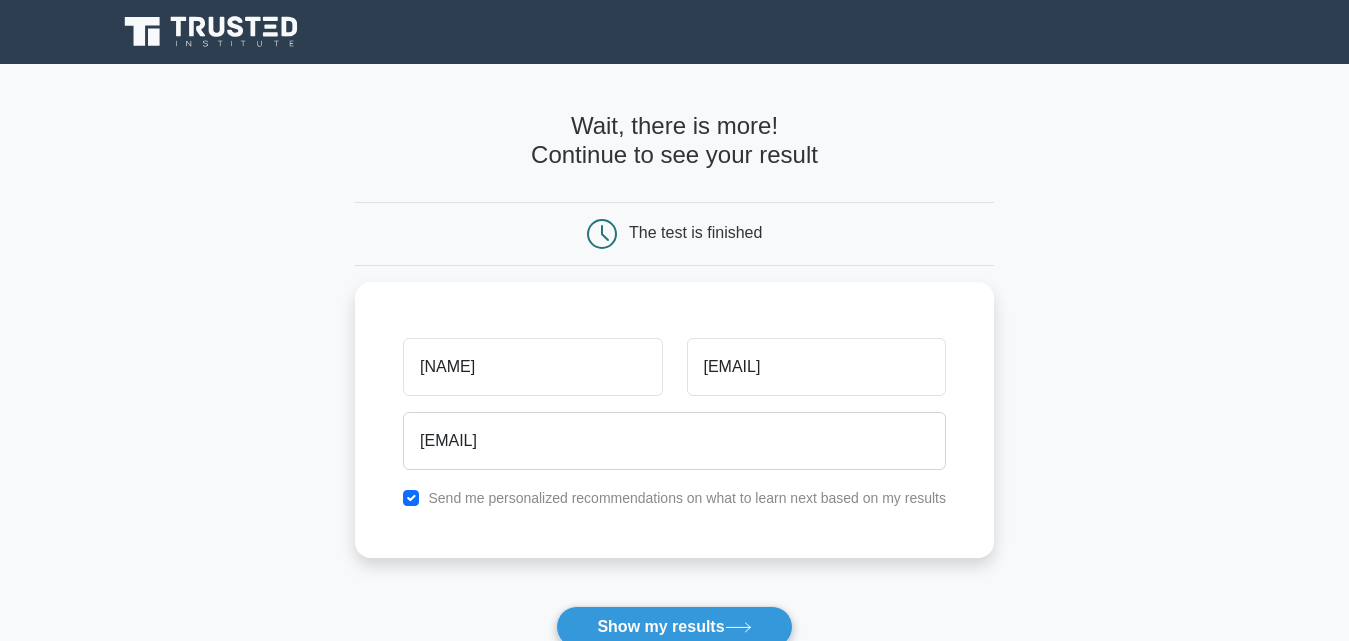 click on "Wait, there is more! Continue to see your result
The test is finished
georgina" at bounding box center [674, 424] 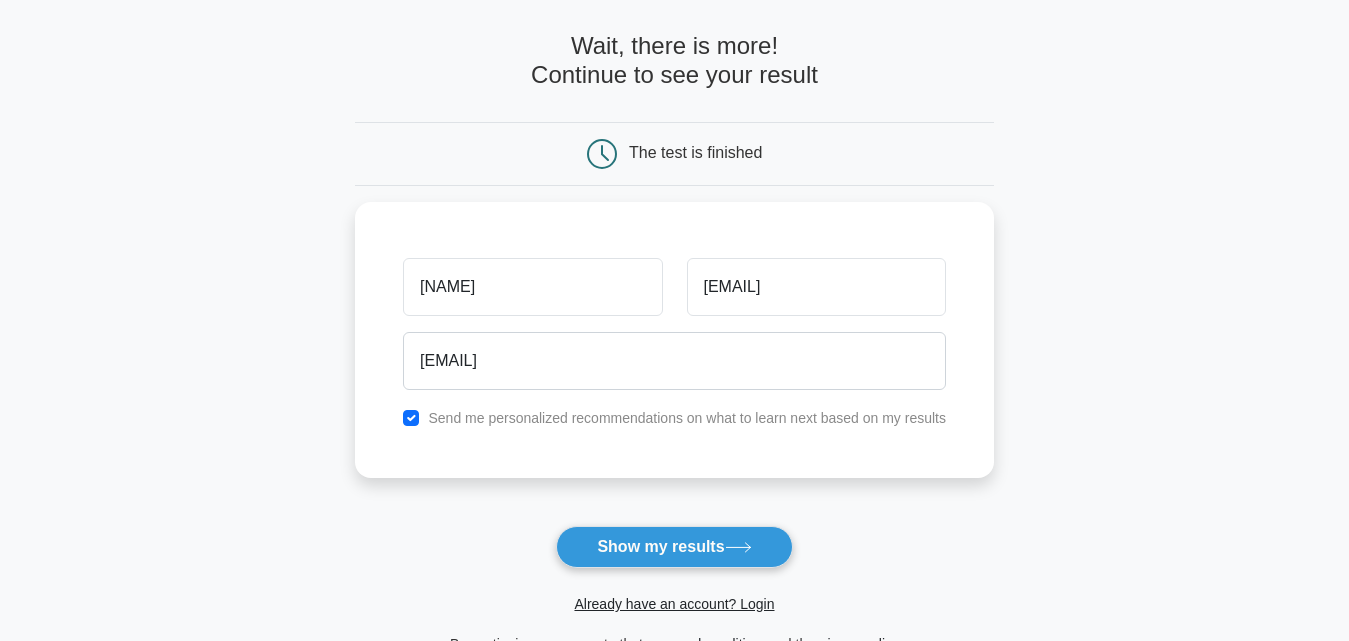 scroll, scrollTop: 120, scrollLeft: 0, axis: vertical 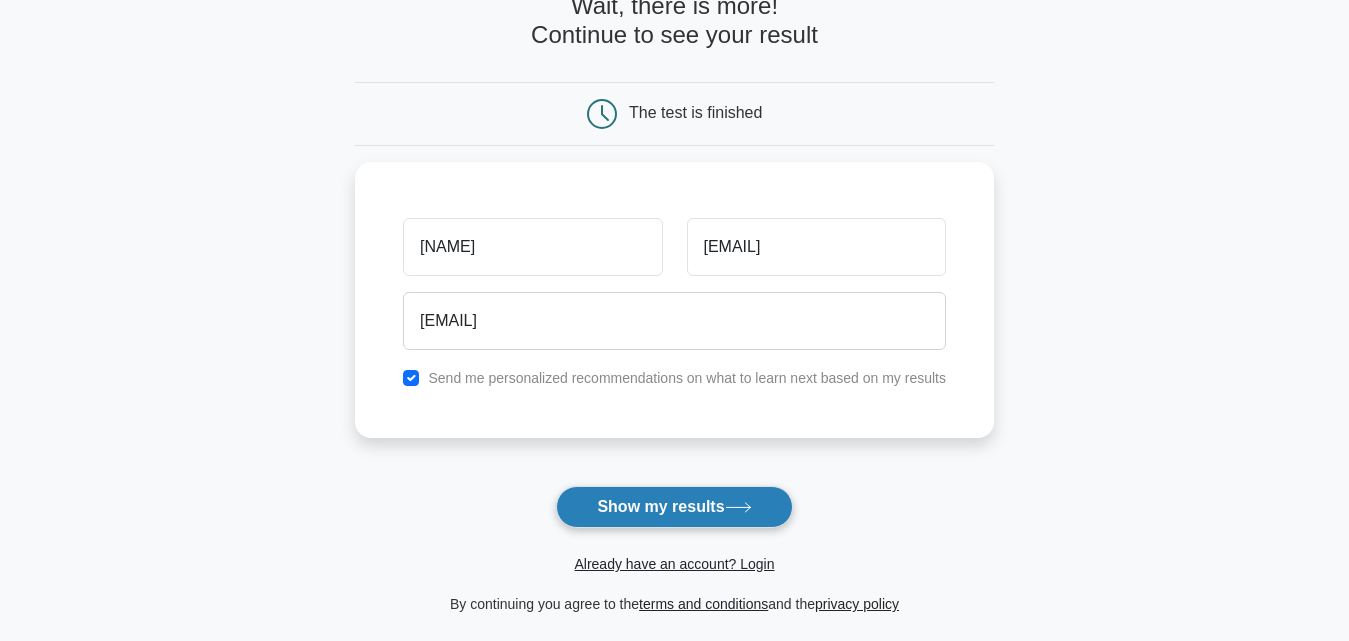 click on "Show my results" at bounding box center (674, 507) 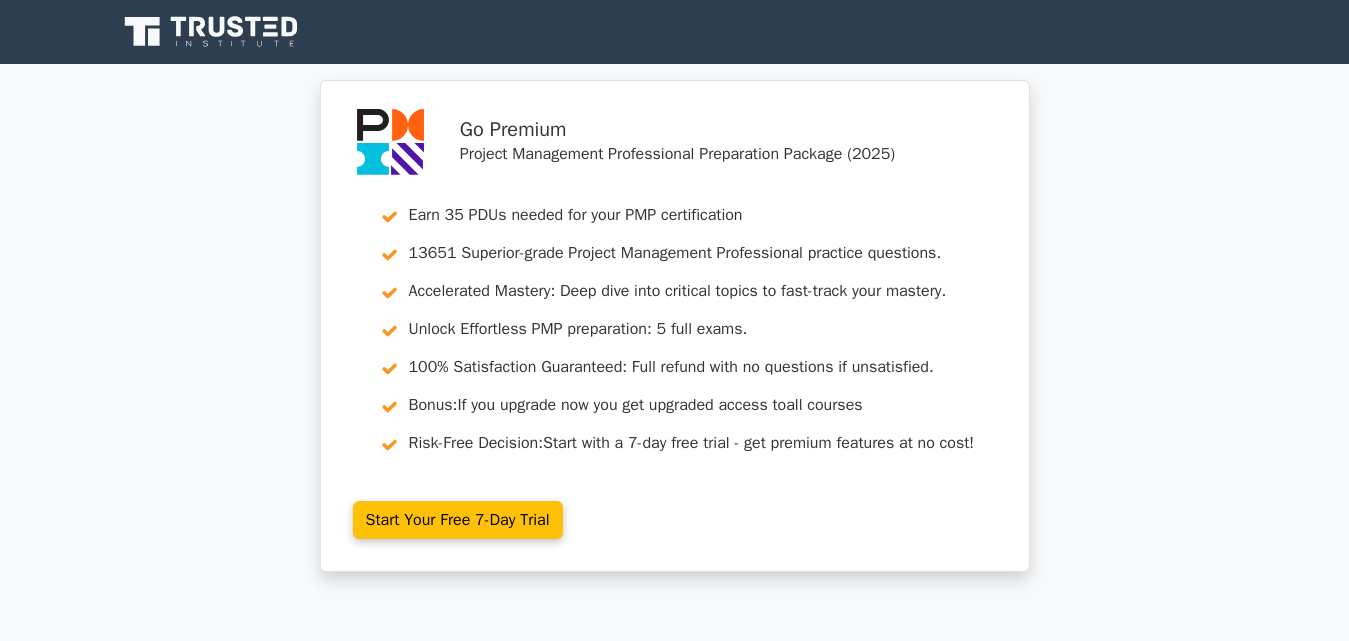 scroll, scrollTop: 0, scrollLeft: 0, axis: both 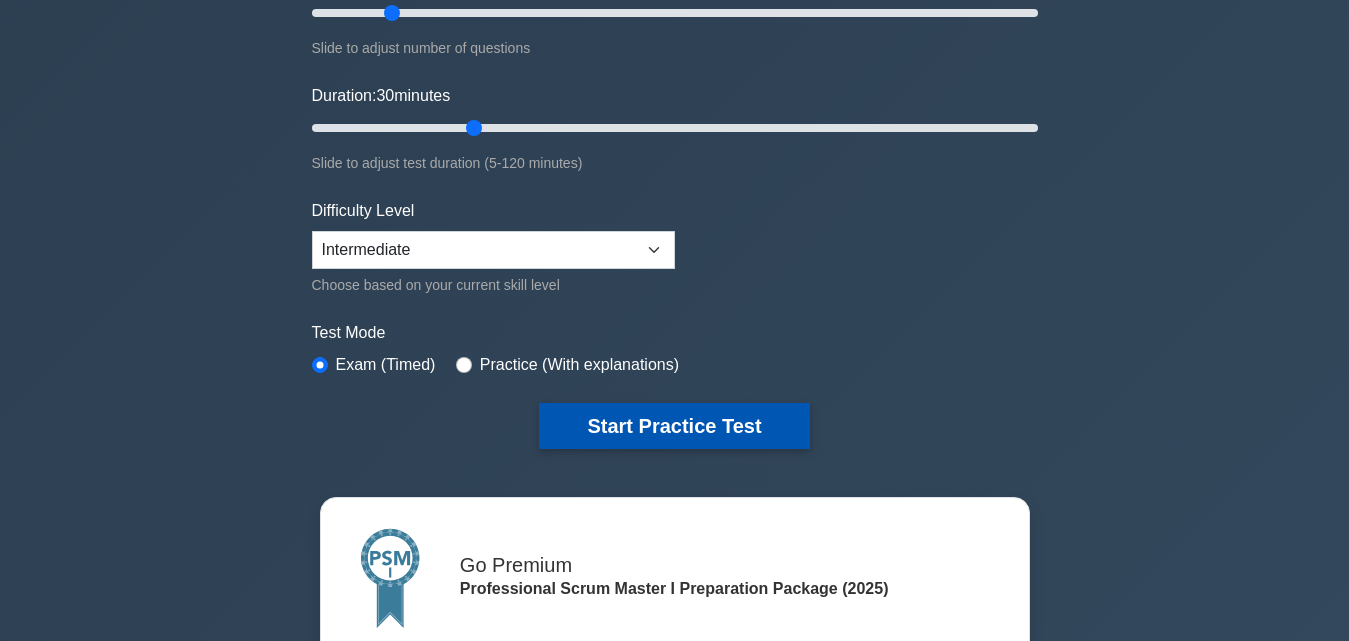 click on "Start Practice Test" at bounding box center [674, 426] 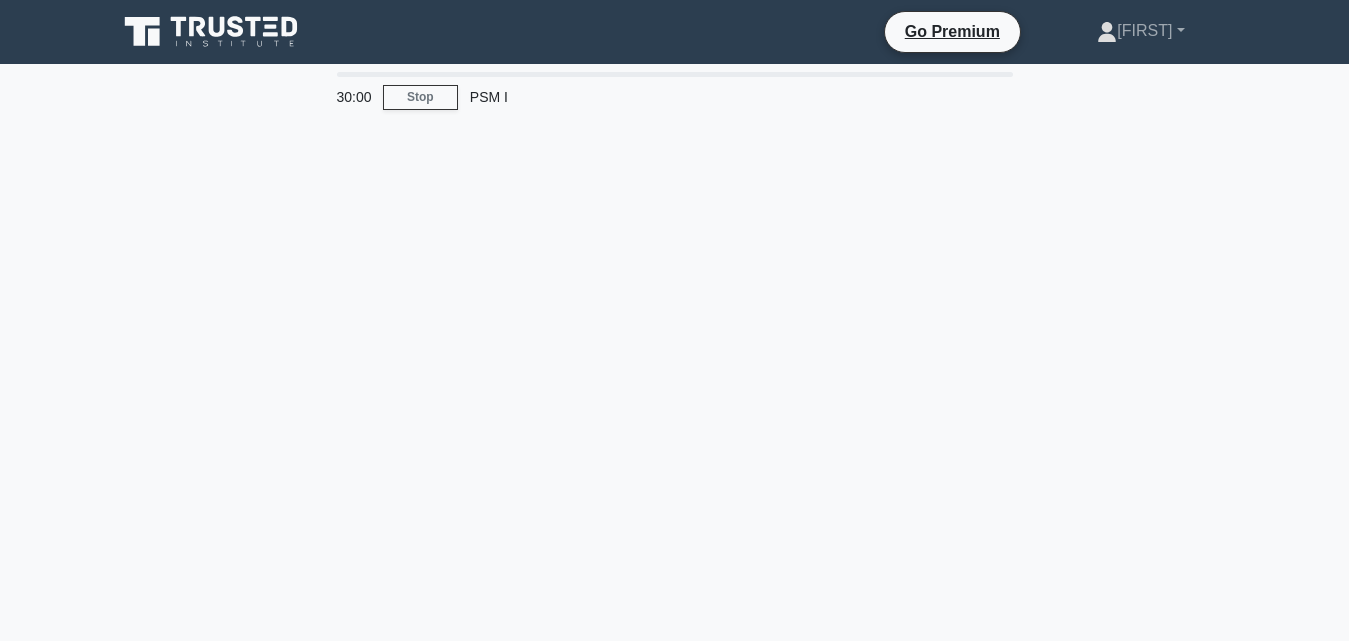 scroll, scrollTop: 0, scrollLeft: 0, axis: both 